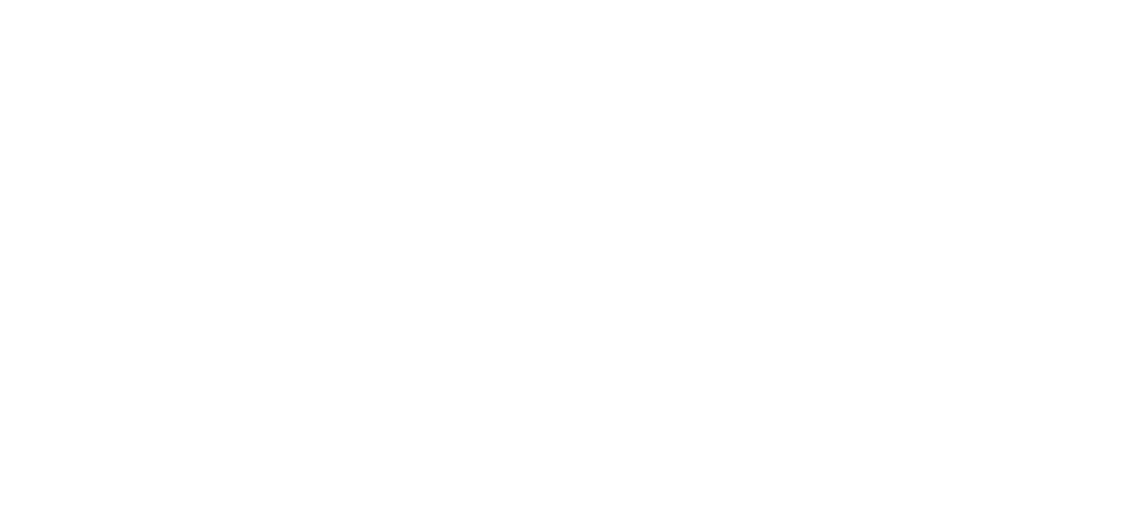 scroll, scrollTop: 0, scrollLeft: 0, axis: both 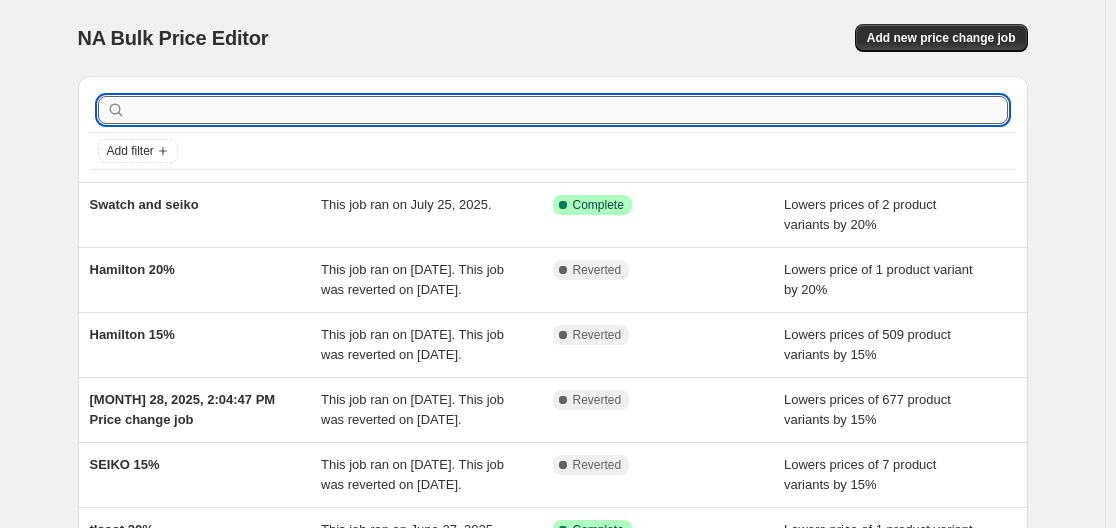 click at bounding box center [569, 110] 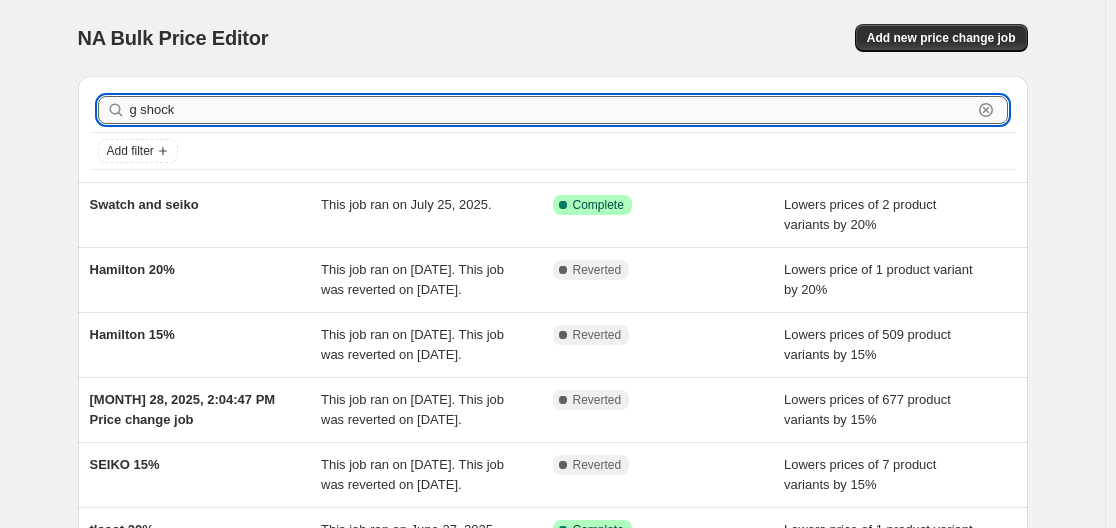 type on "g shock" 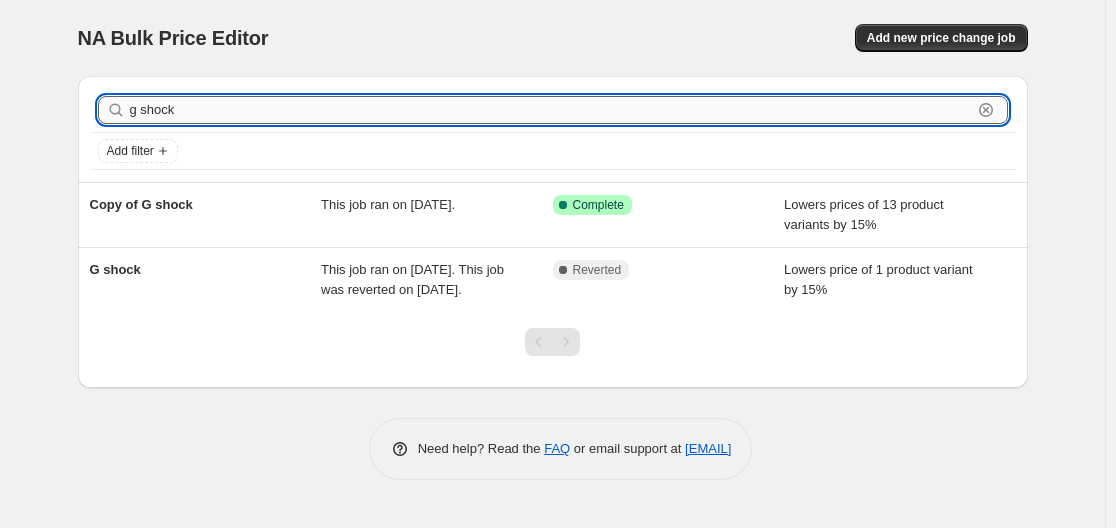 click on "g shock" at bounding box center (551, 110) 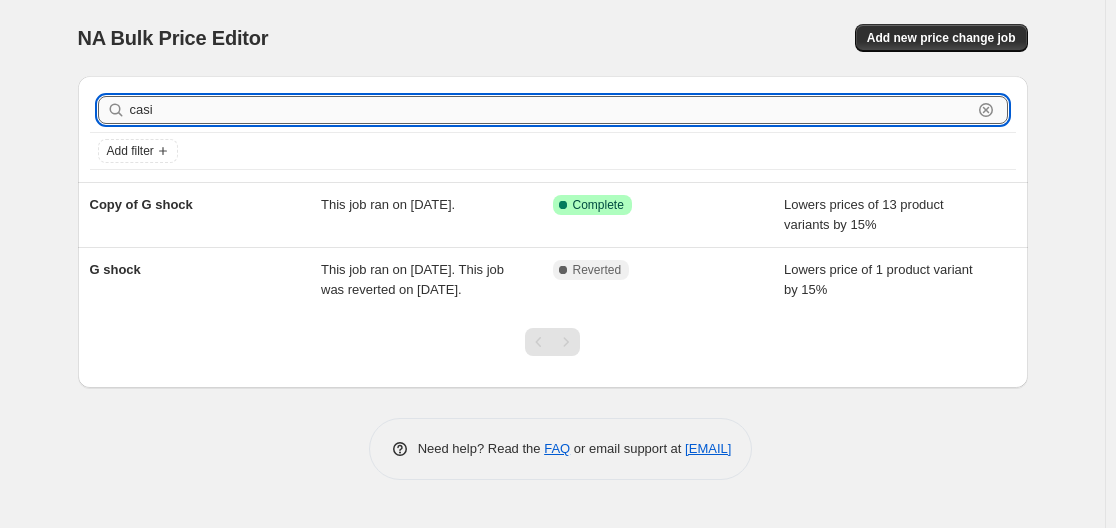 type on "casio" 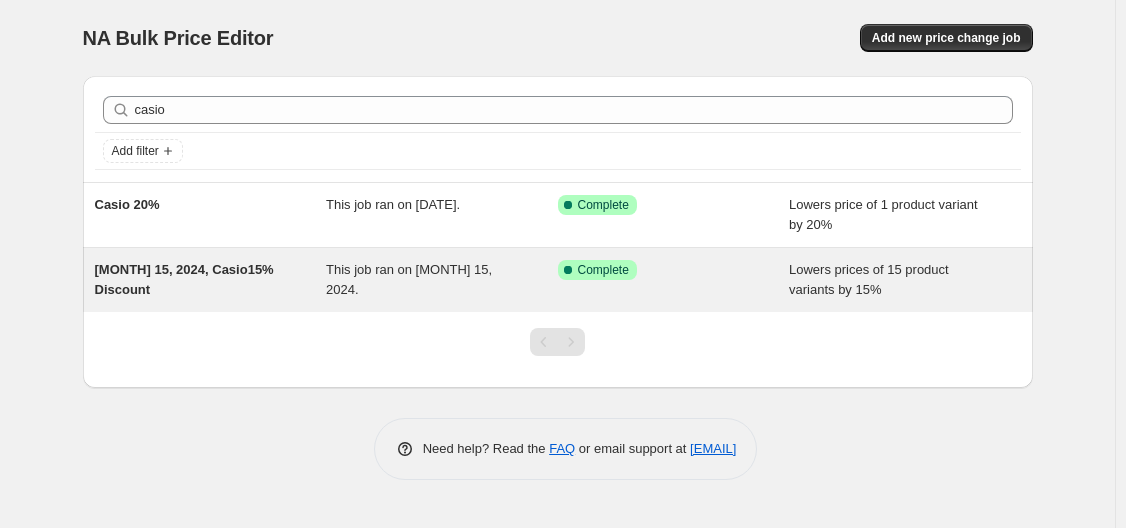 drag, startPoint x: 379, startPoint y: 263, endPoint x: 329, endPoint y: 286, distance: 55.03635 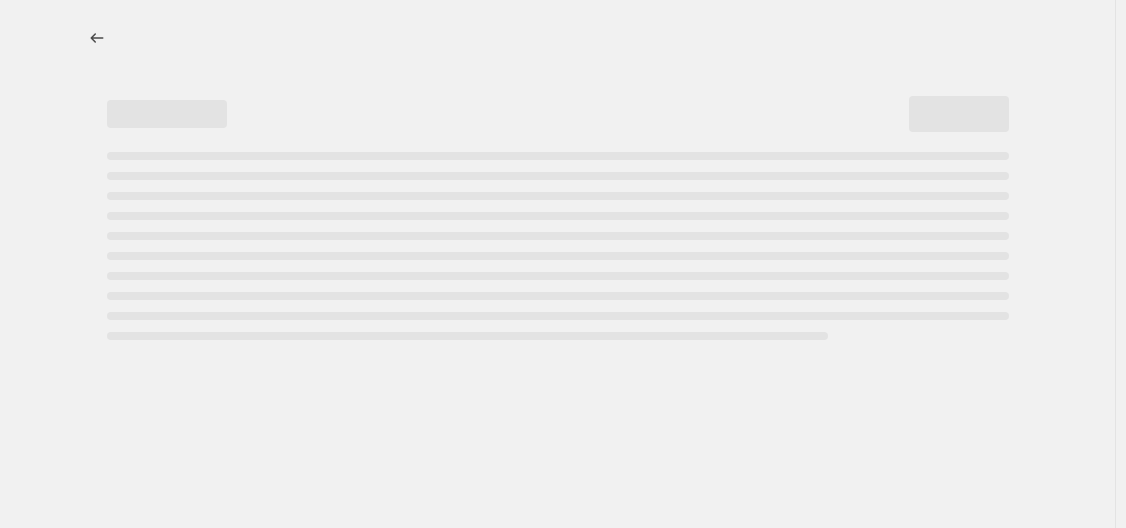 select on "percentage" 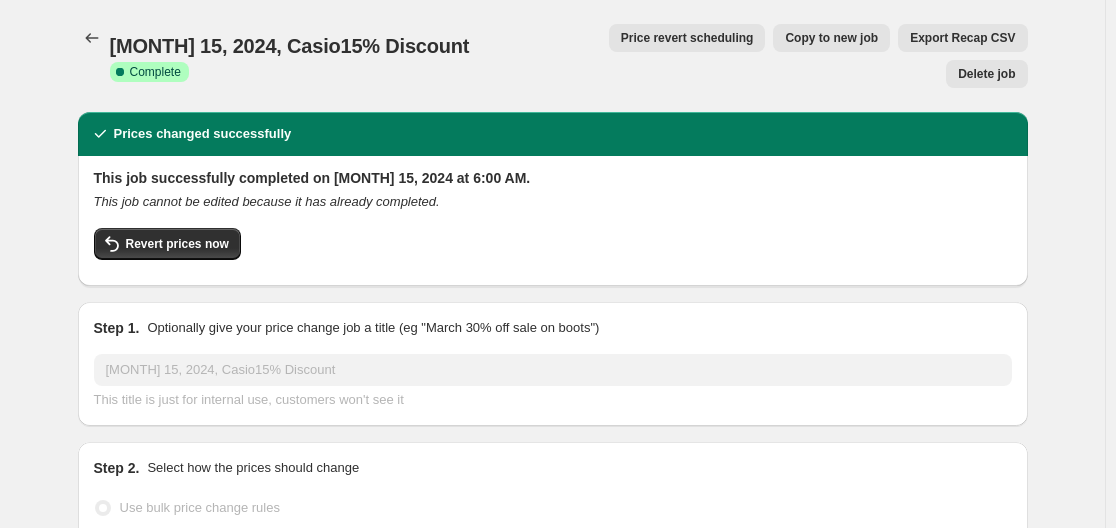 scroll, scrollTop: 462, scrollLeft: 0, axis: vertical 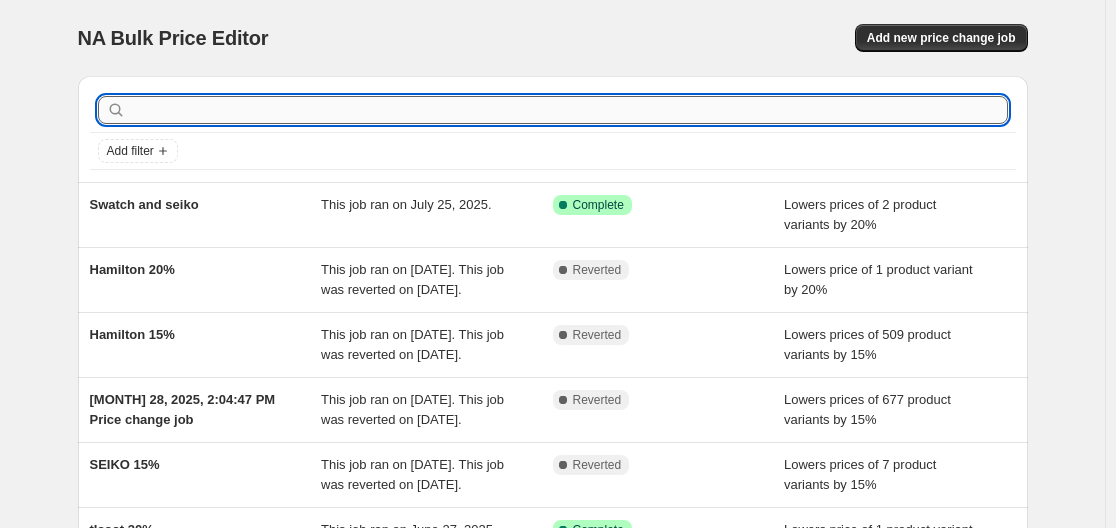click at bounding box center [569, 110] 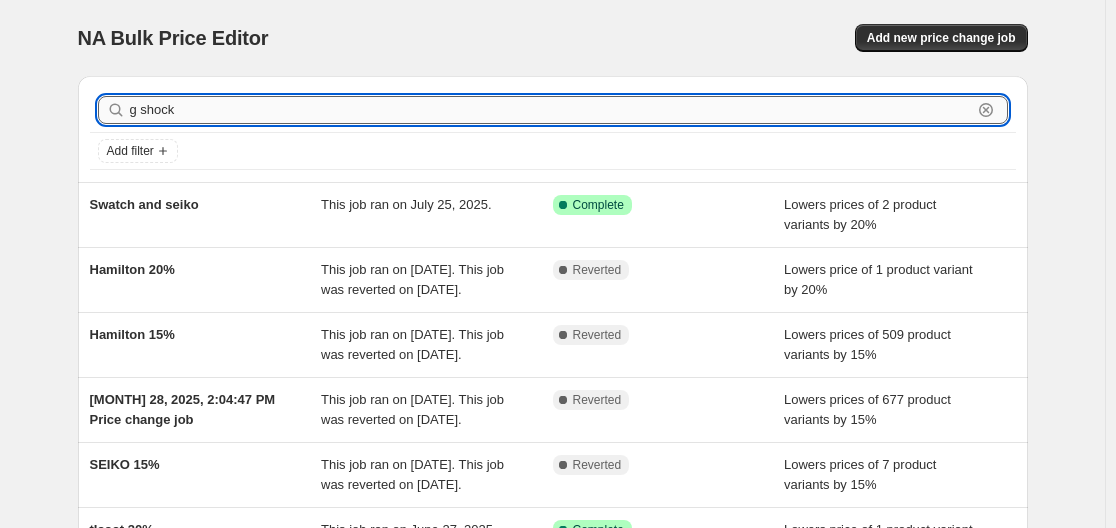 type on "g shock" 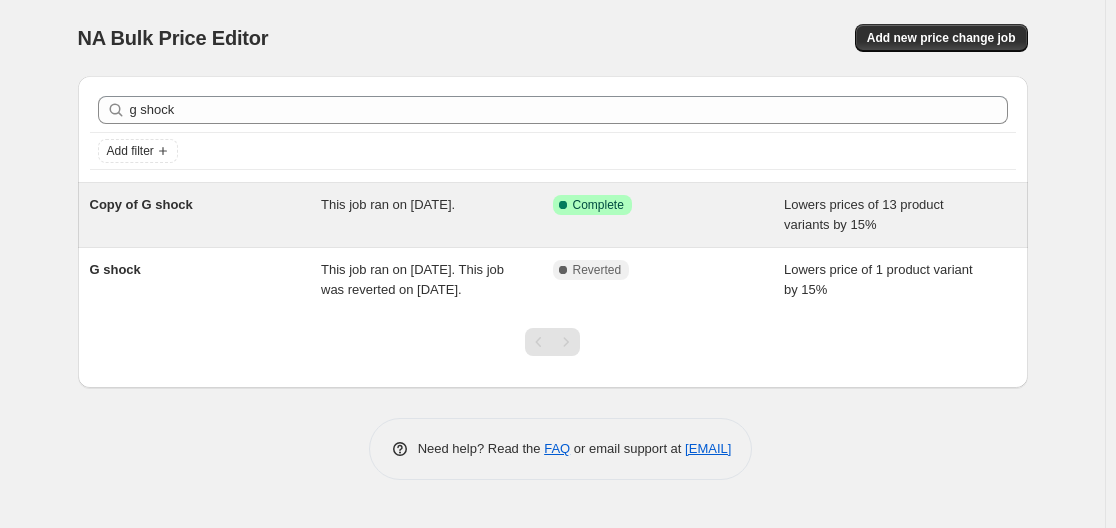 click on "This job ran on [DATE]." at bounding box center [437, 215] 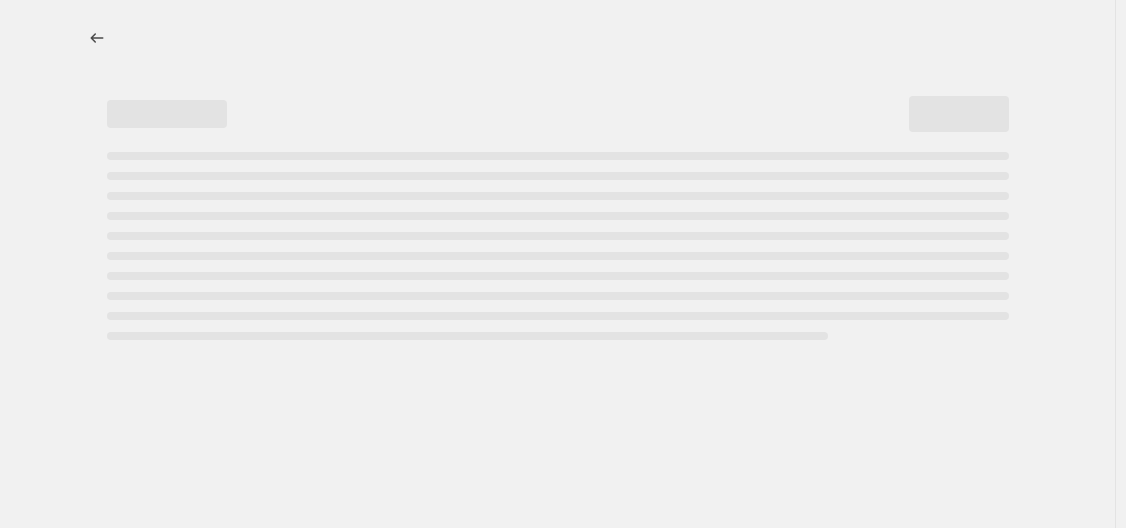 select on "percentage" 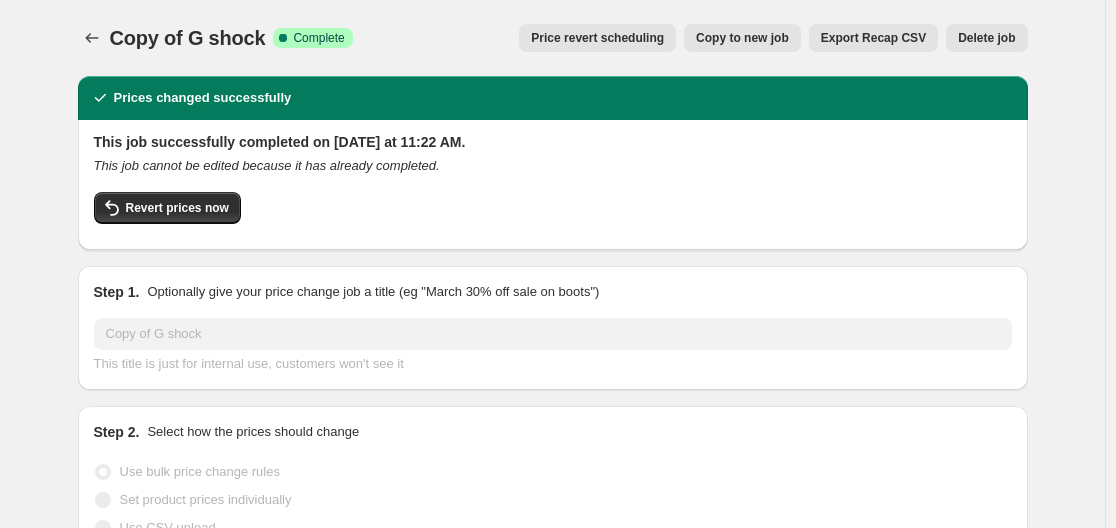 scroll, scrollTop: 462, scrollLeft: 0, axis: vertical 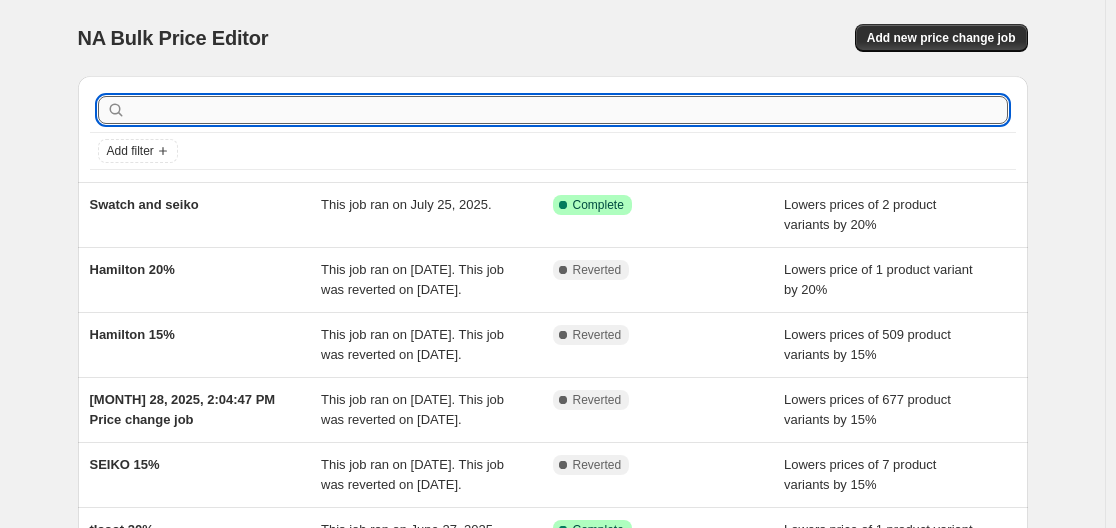 click at bounding box center (569, 110) 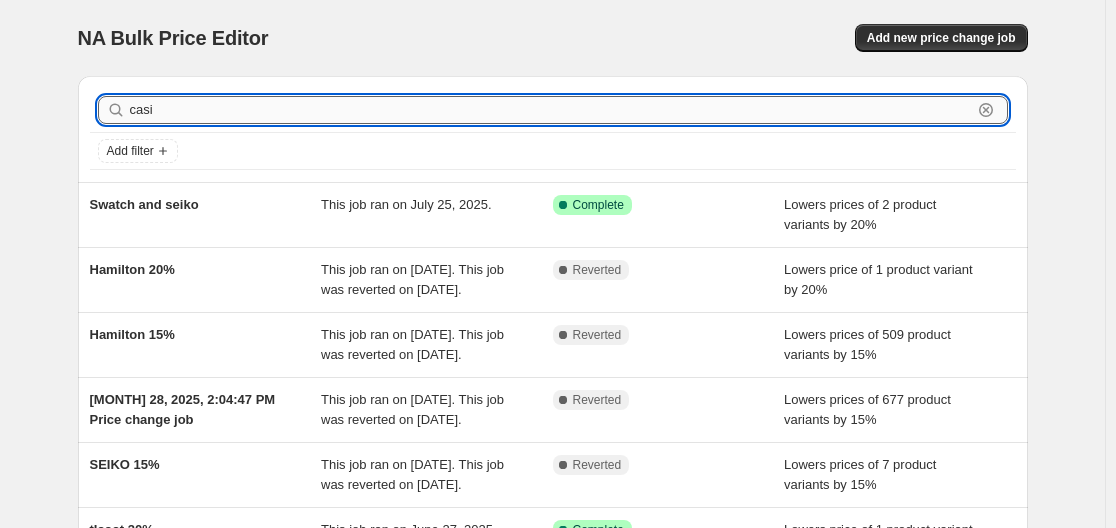 type on "casio" 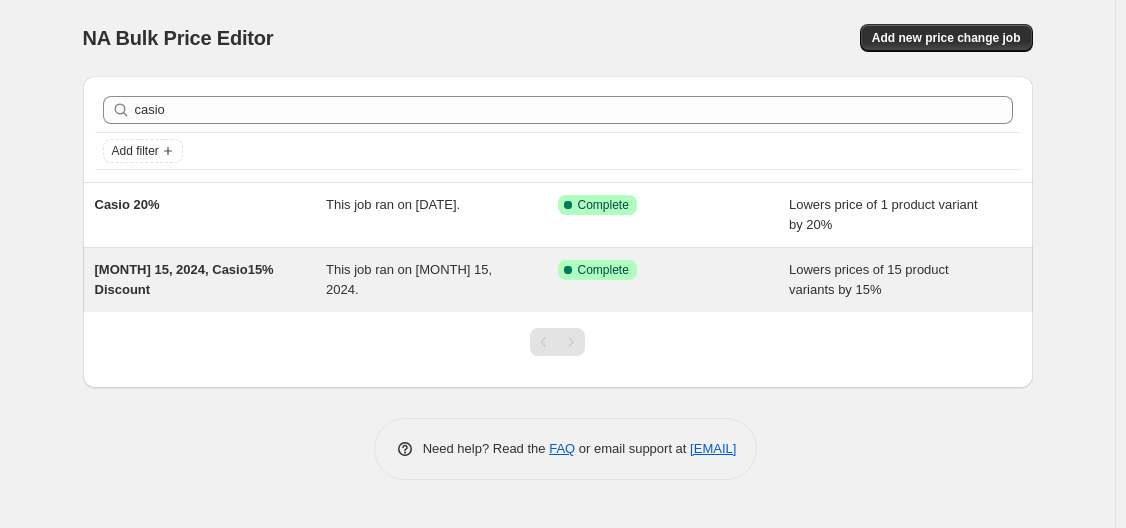 click on "This job ran on [MONTH] 15, 2024." at bounding box center (442, 280) 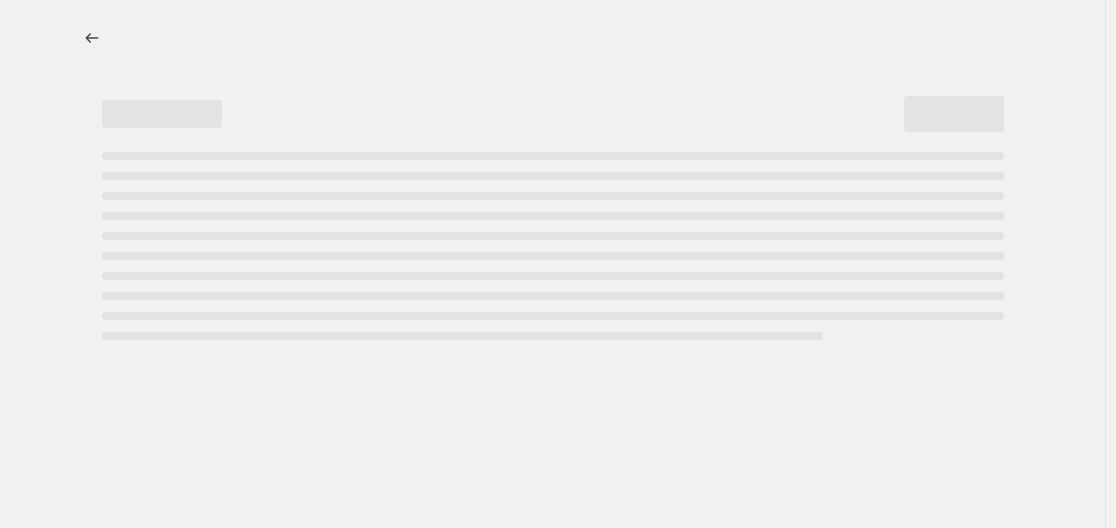select on "percentage" 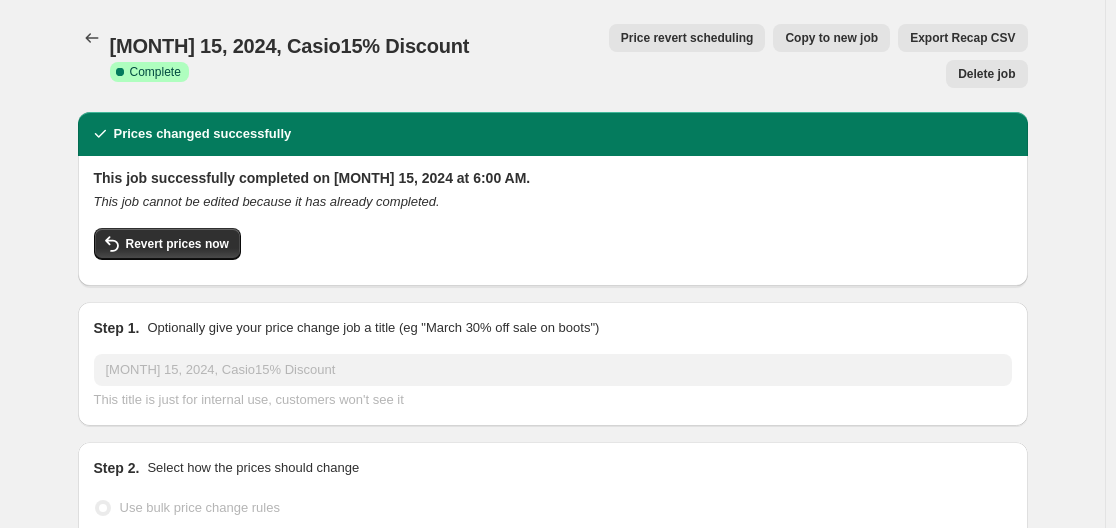 scroll, scrollTop: 462, scrollLeft: 0, axis: vertical 